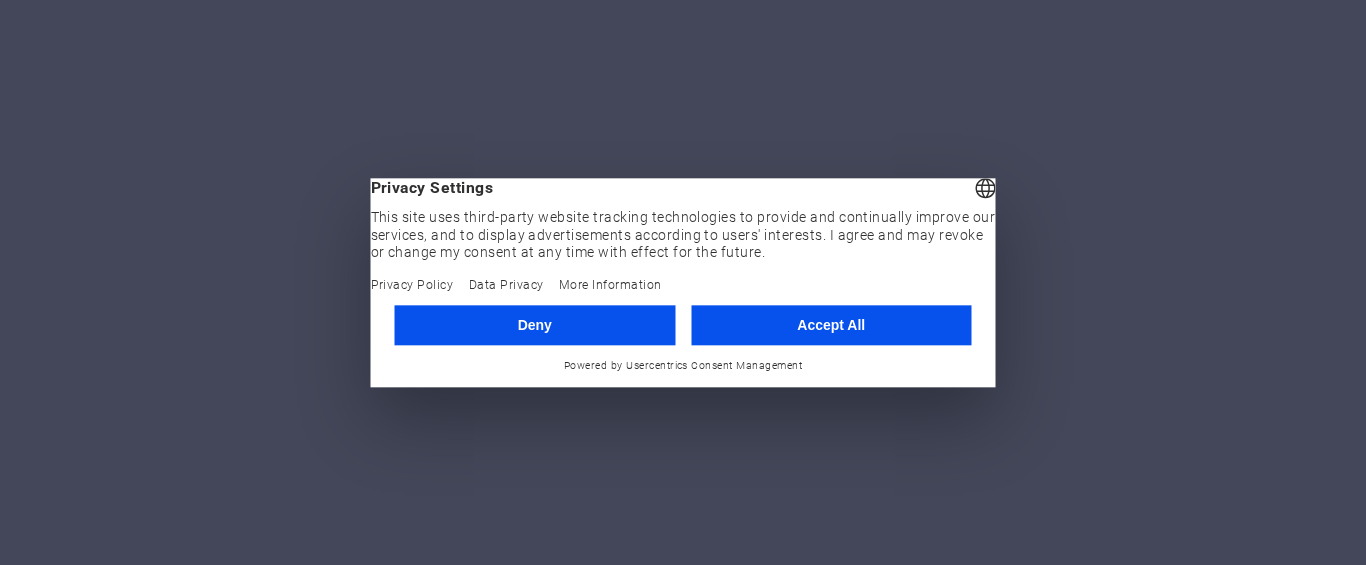 scroll, scrollTop: 0, scrollLeft: 0, axis: both 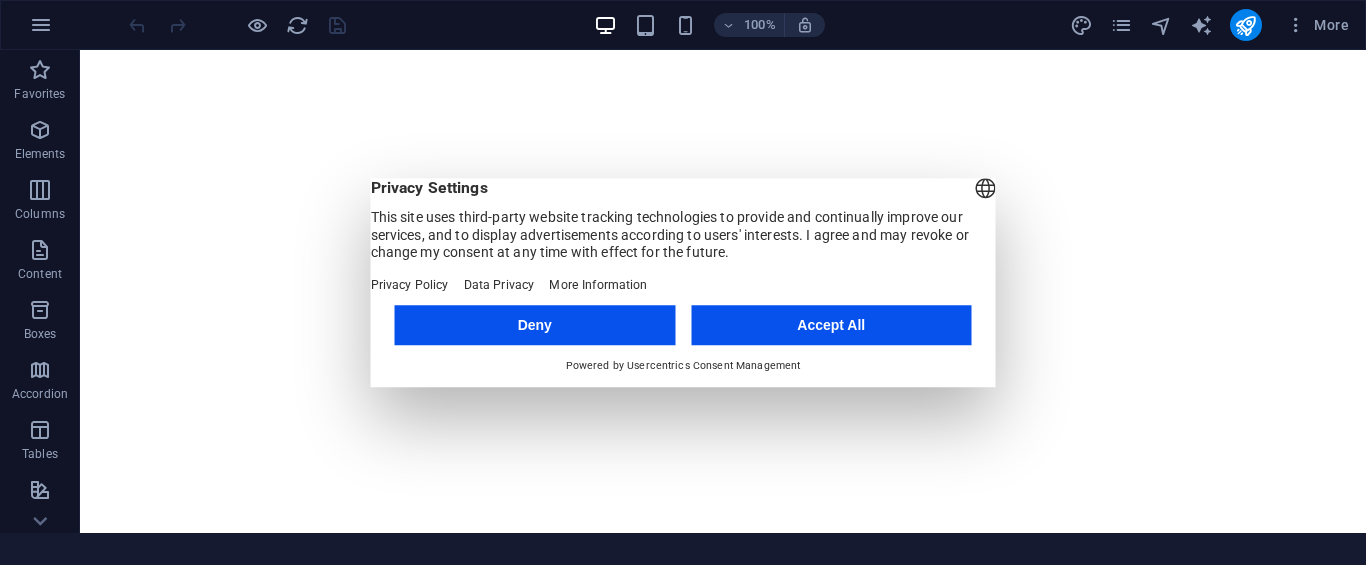 click on "Accept All" at bounding box center (831, 325) 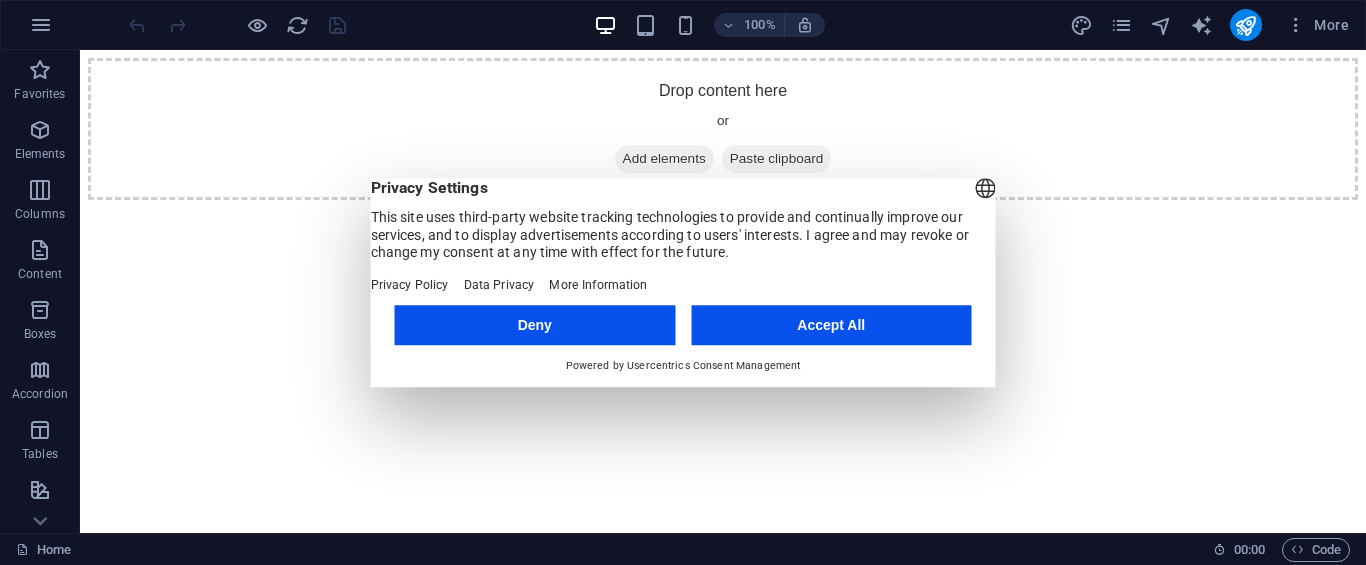 scroll, scrollTop: 0, scrollLeft: 0, axis: both 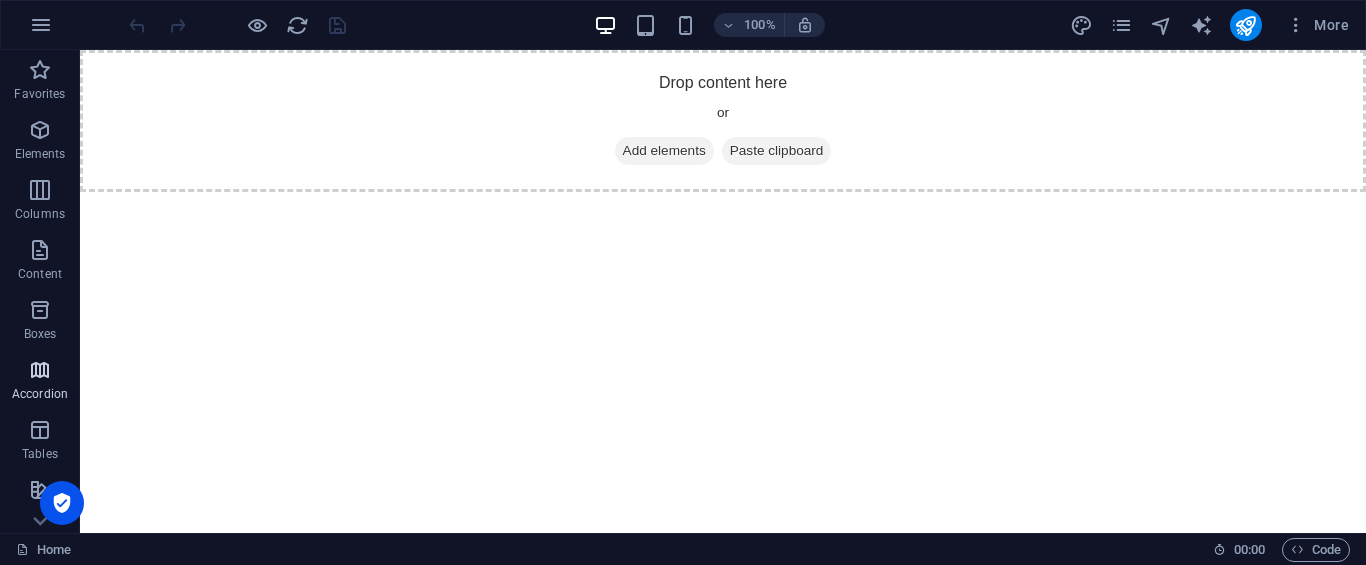 click at bounding box center (40, 370) 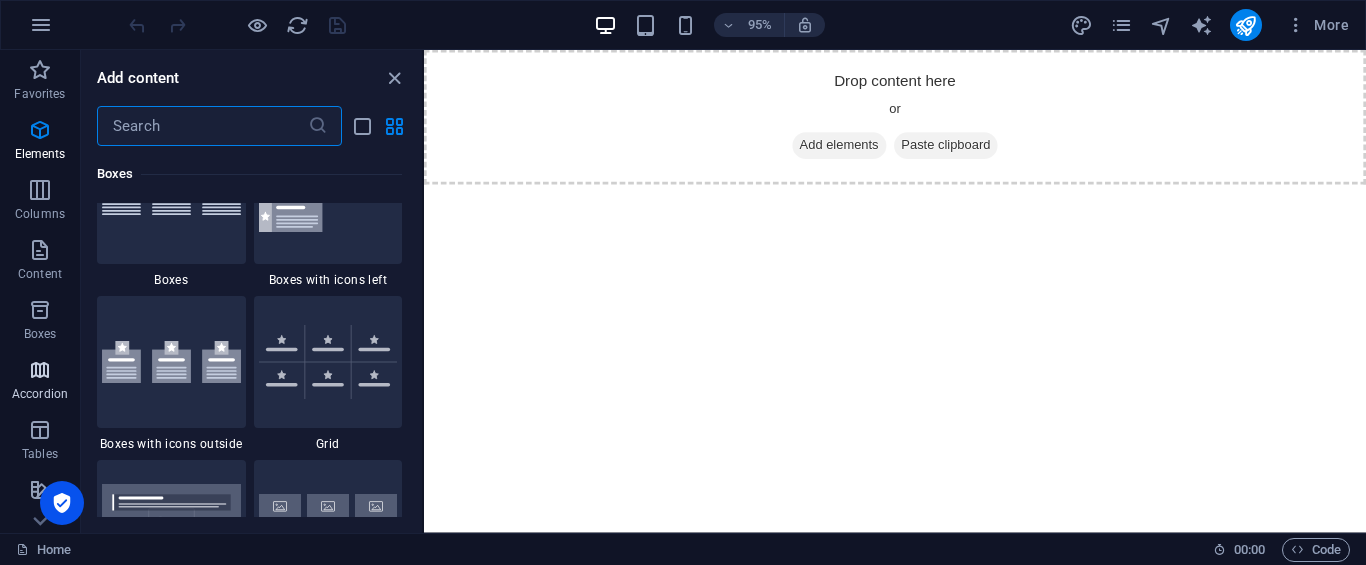 scroll, scrollTop: 6221, scrollLeft: 0, axis: vertical 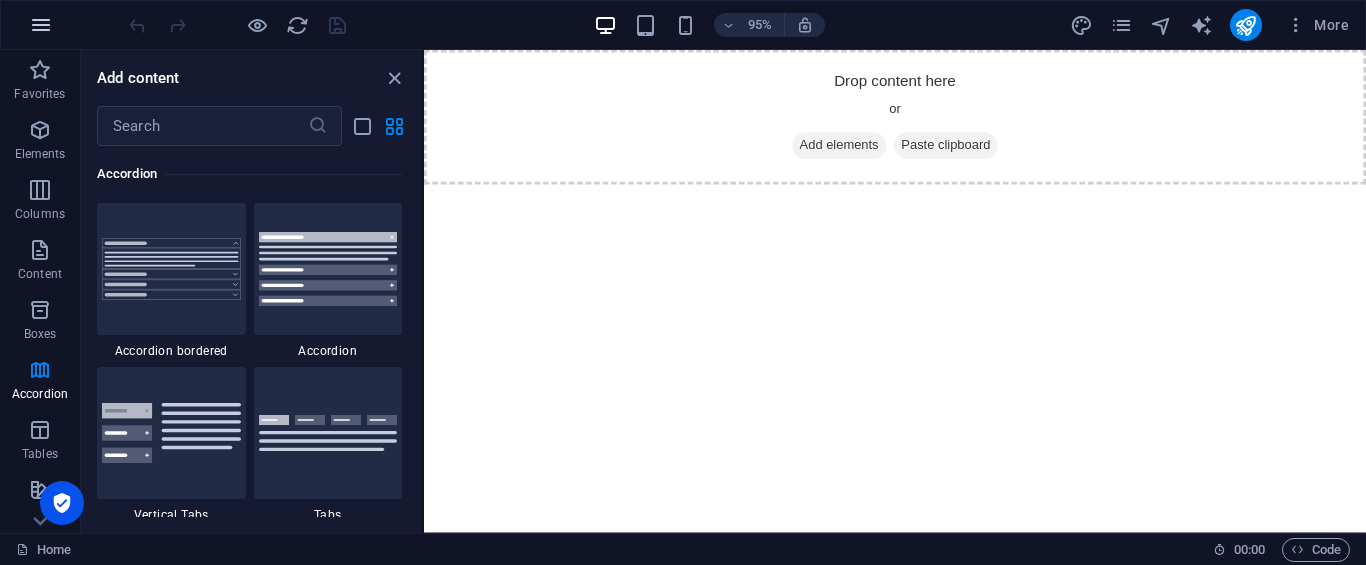 click at bounding box center [41, 25] 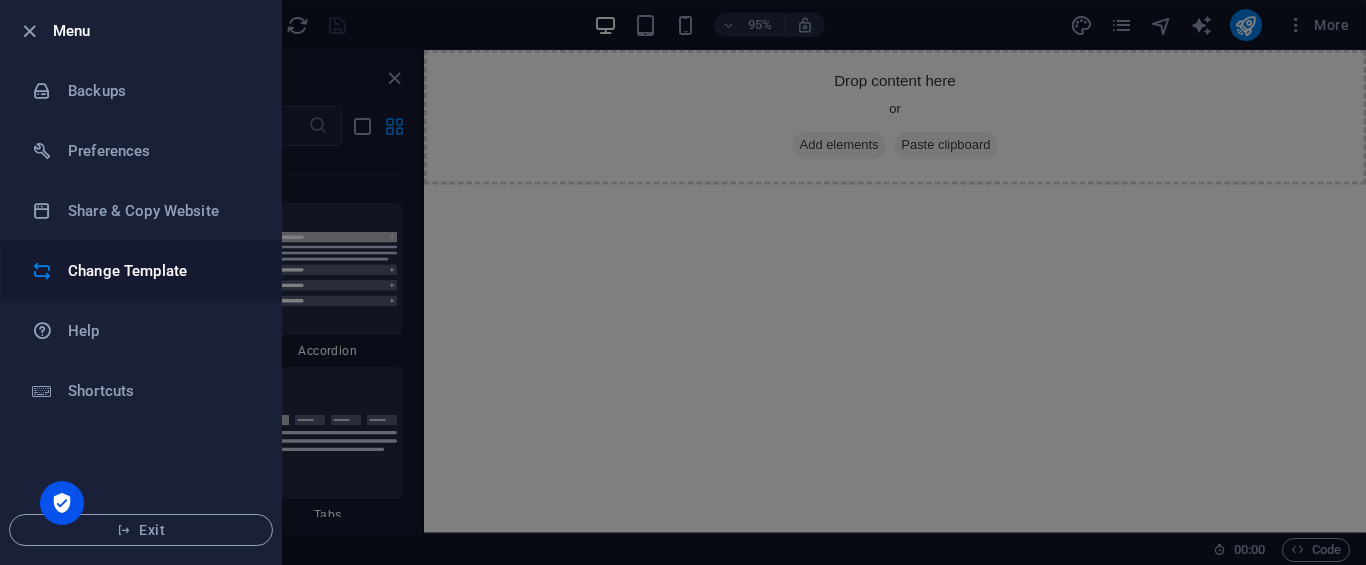 click on "Change Template" at bounding box center [160, 271] 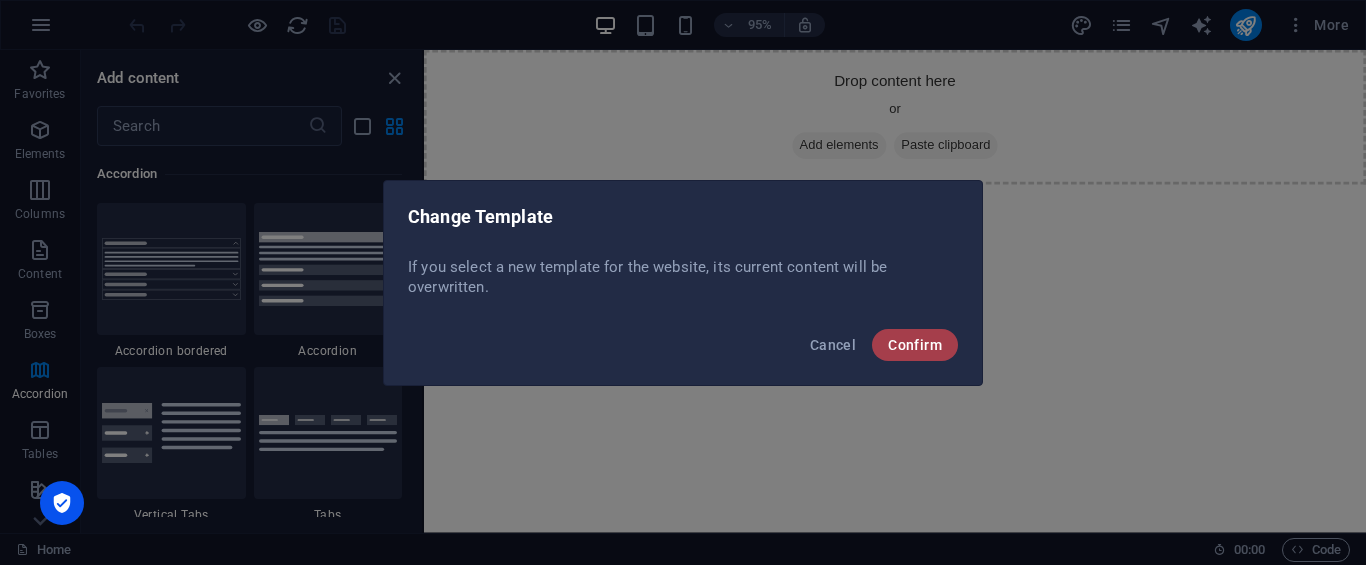 click on "Confirm" at bounding box center (915, 345) 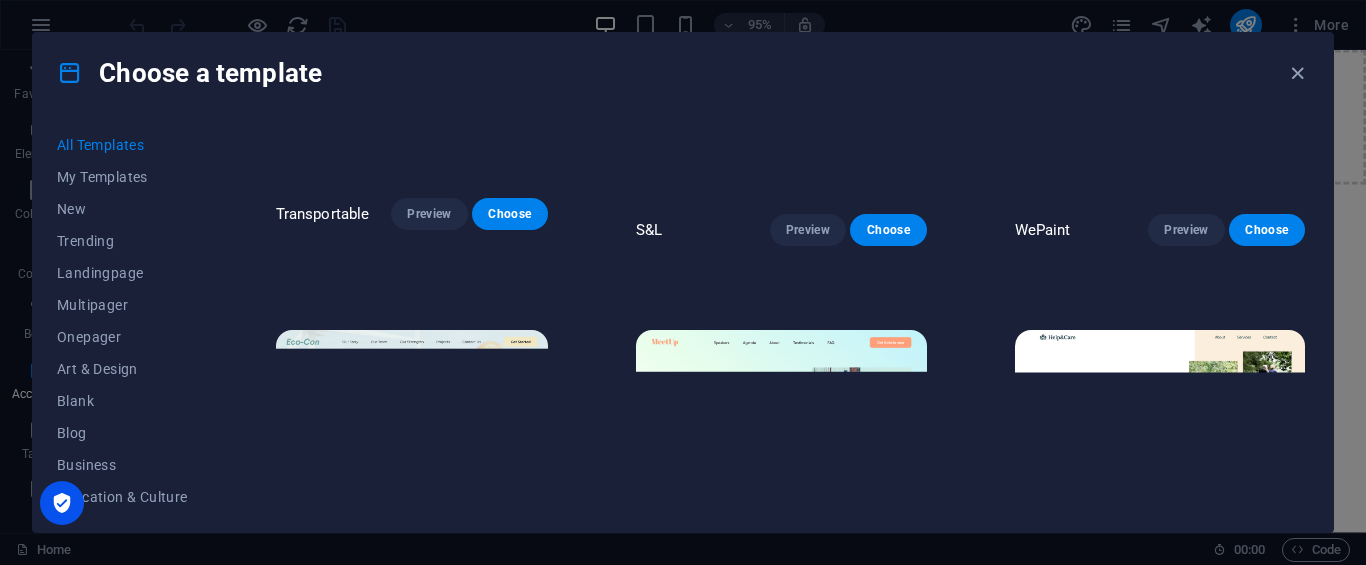 scroll, scrollTop: 816, scrollLeft: 0, axis: vertical 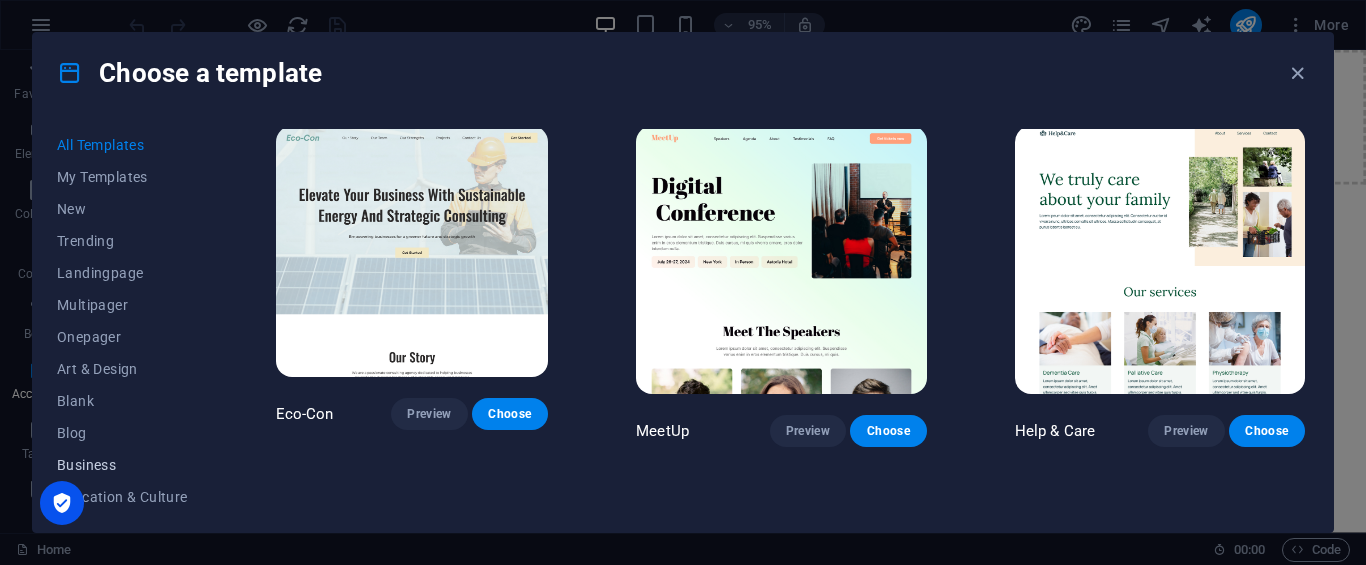click on "Business" at bounding box center (122, 465) 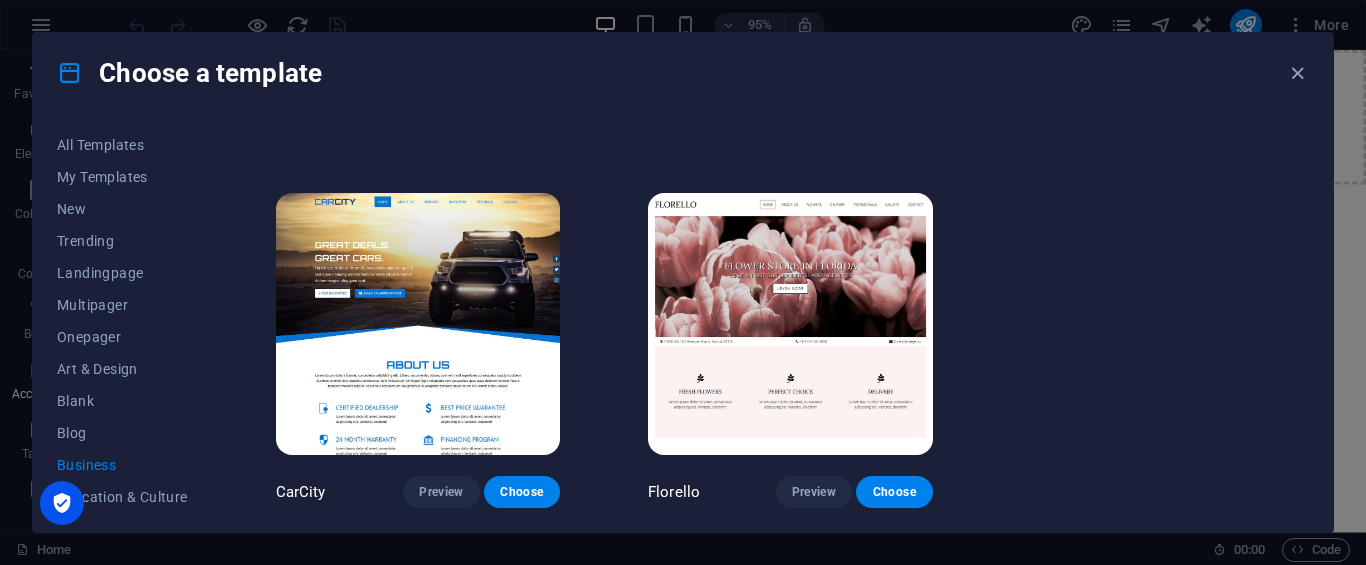 scroll, scrollTop: 0, scrollLeft: 0, axis: both 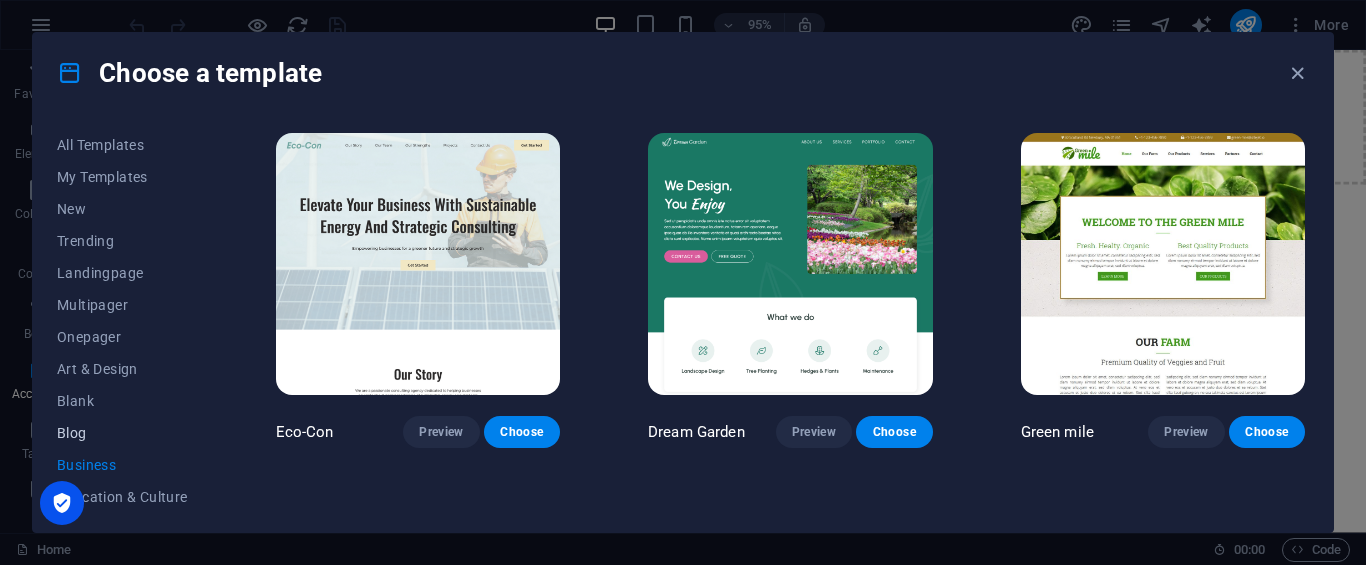 click on "Blog" at bounding box center (122, 433) 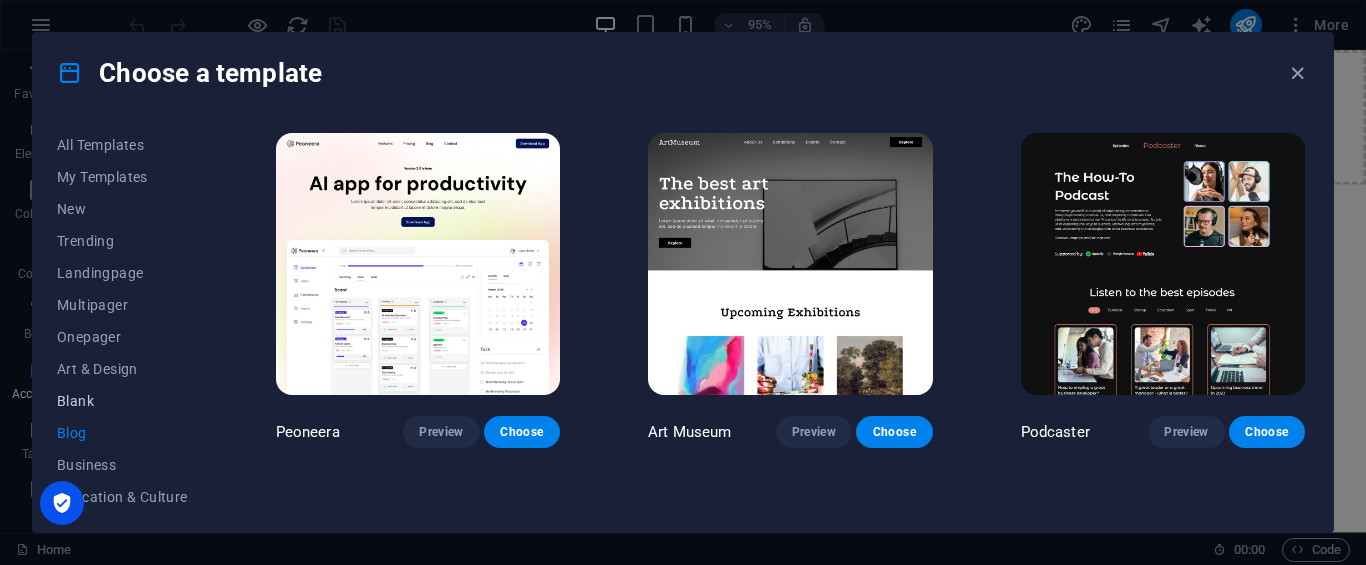 click on "Blank" at bounding box center [122, 401] 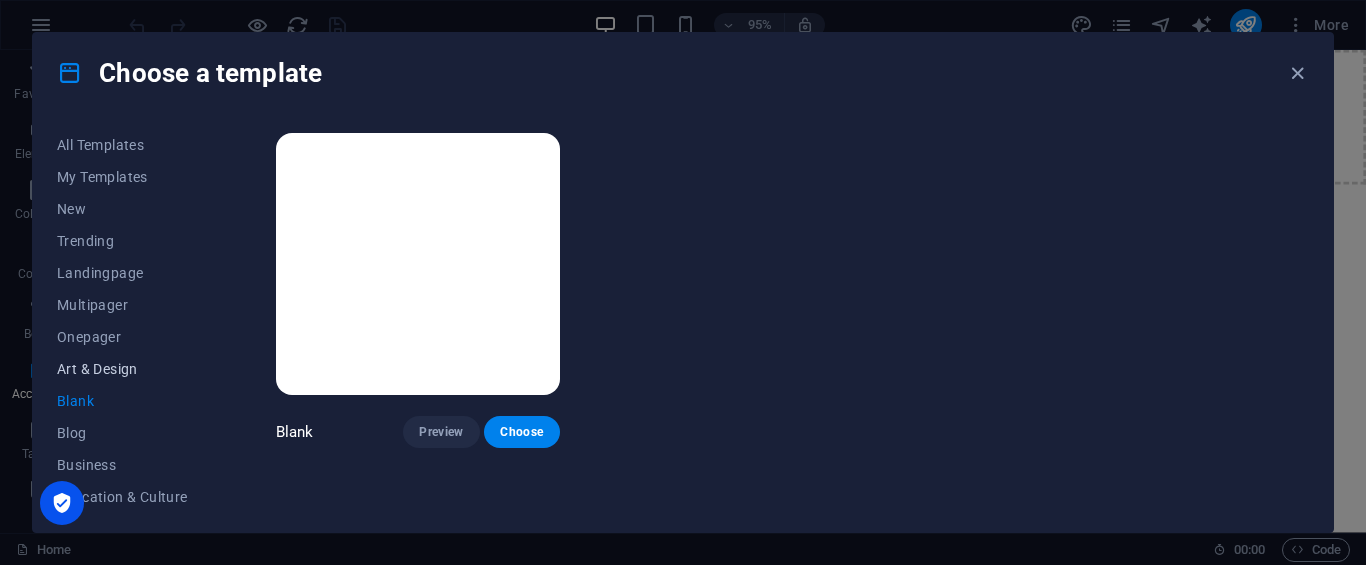 click on "Art & Design" at bounding box center [122, 369] 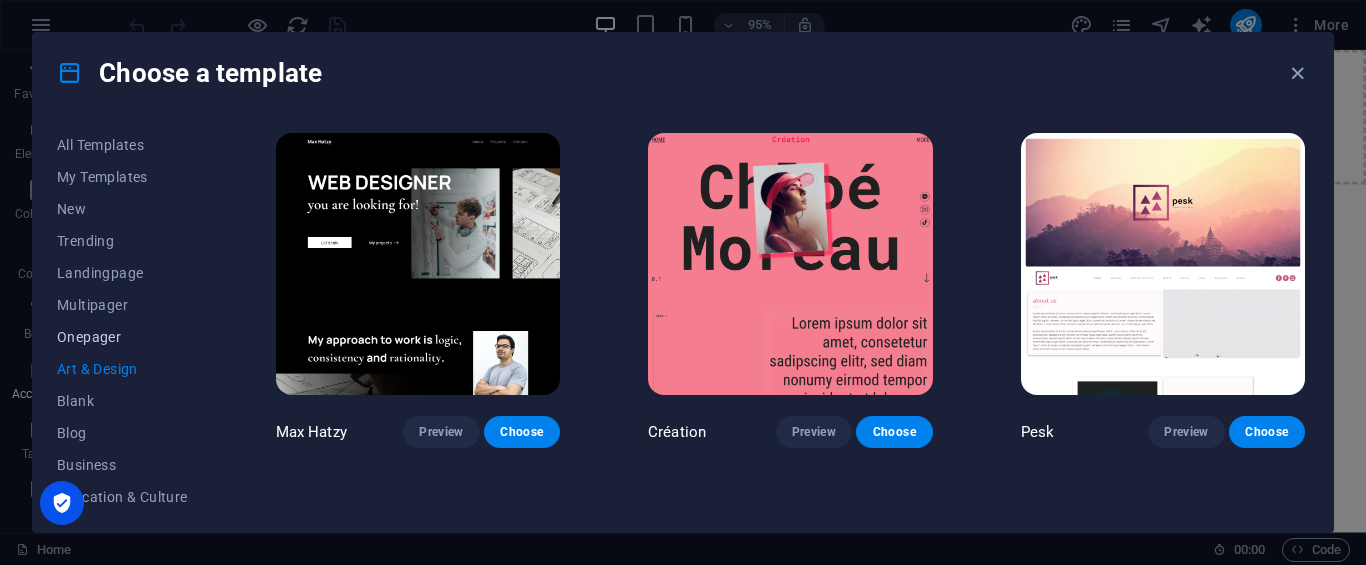 click on "Onepager" at bounding box center (122, 337) 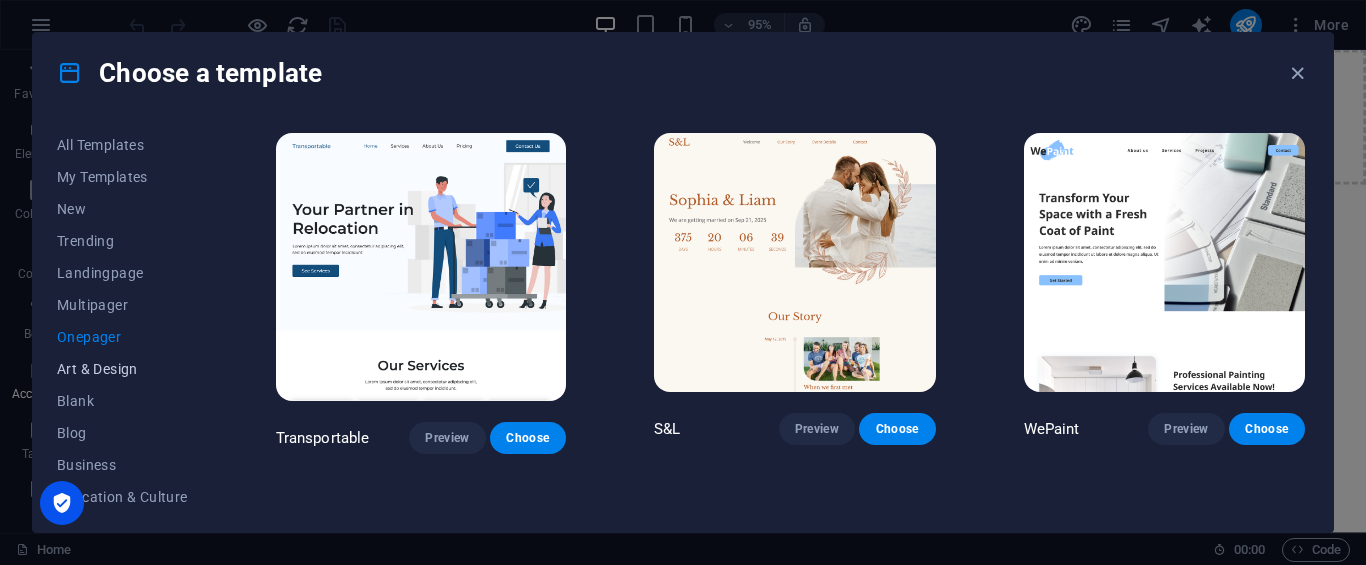 click on "Art & Design" at bounding box center [122, 369] 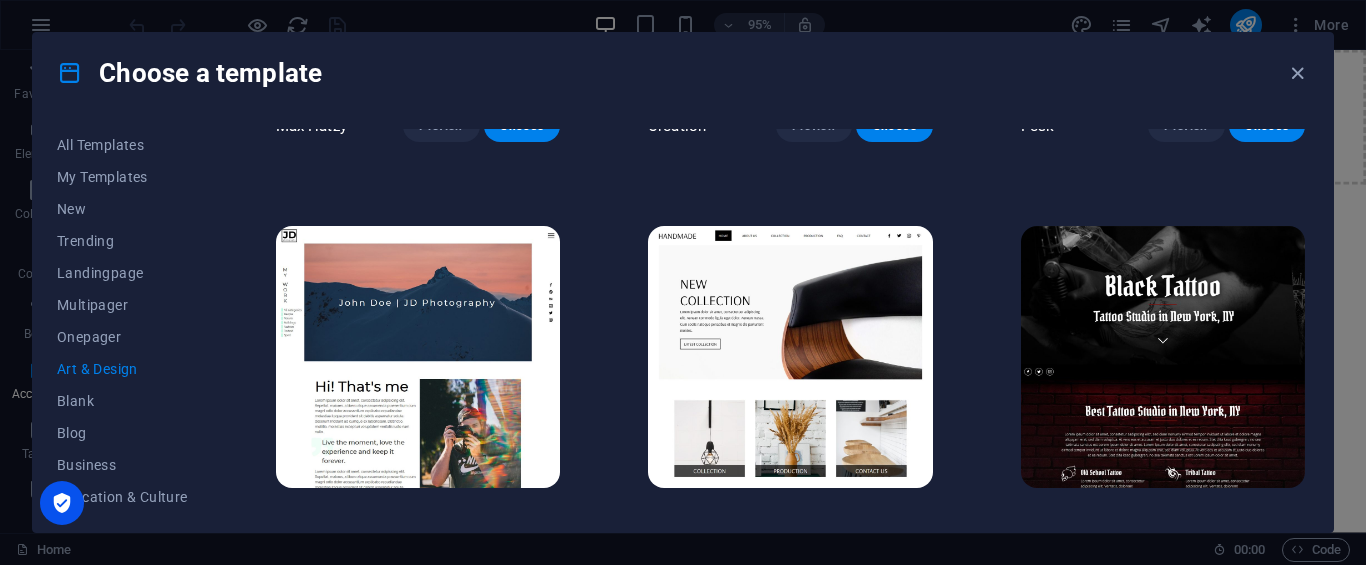 scroll, scrollTop: 408, scrollLeft: 0, axis: vertical 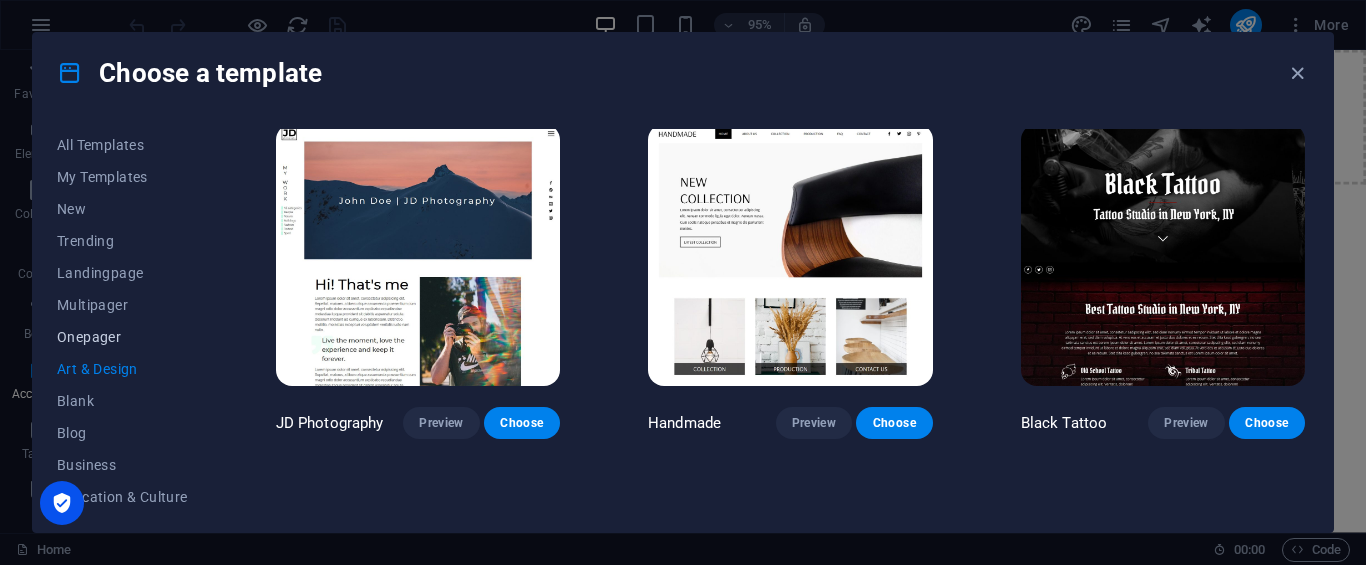 click on "Onepager" at bounding box center (122, 337) 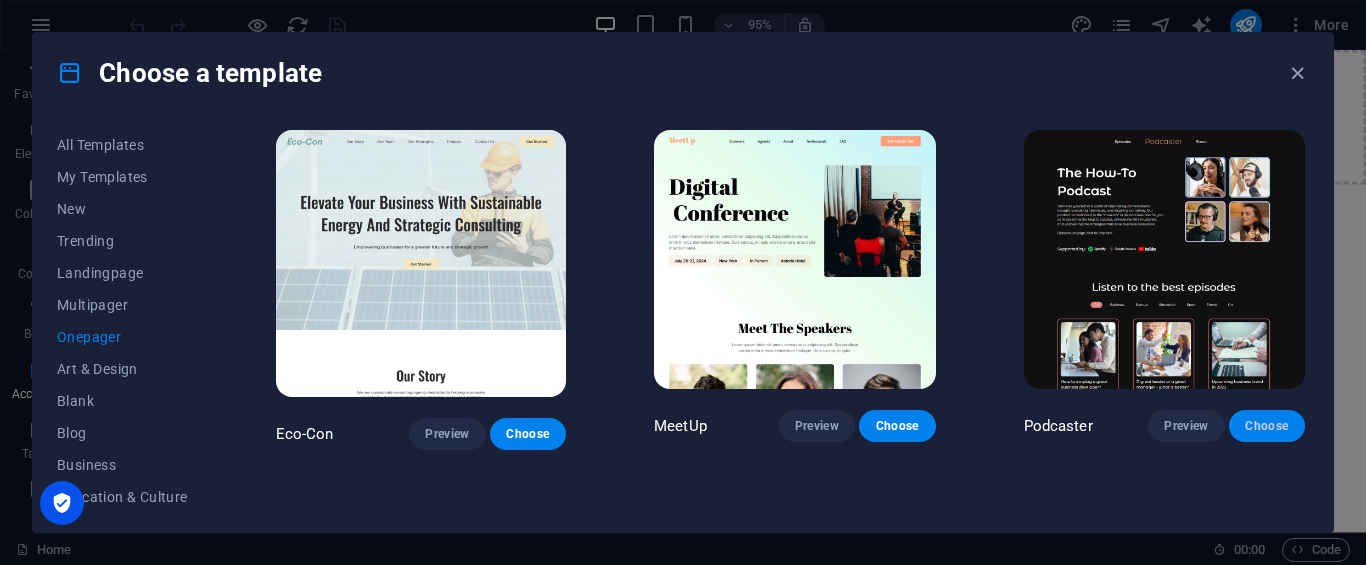 click on "Choose" at bounding box center (1267, 426) 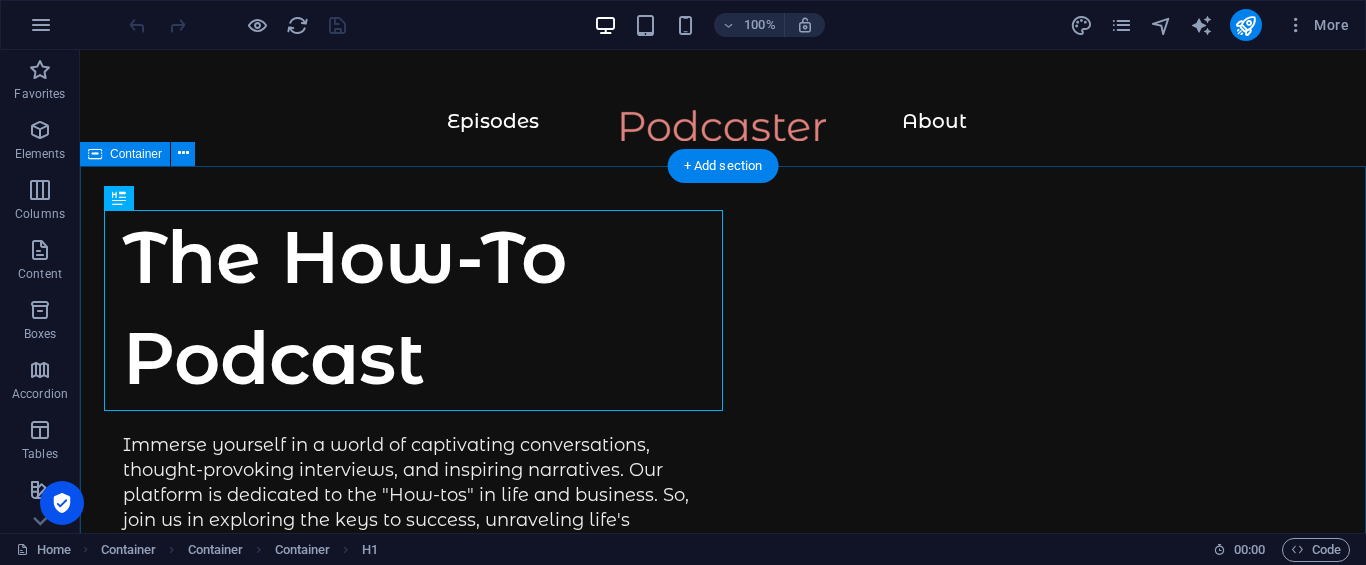scroll, scrollTop: 0, scrollLeft: 0, axis: both 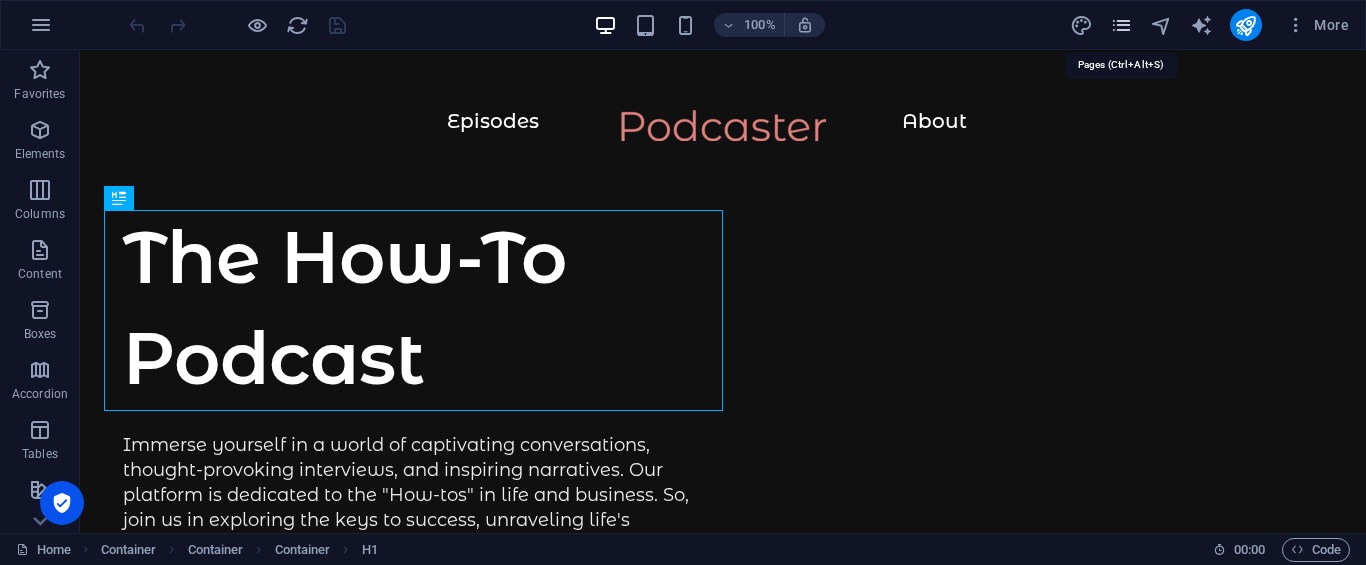 click at bounding box center [1121, 25] 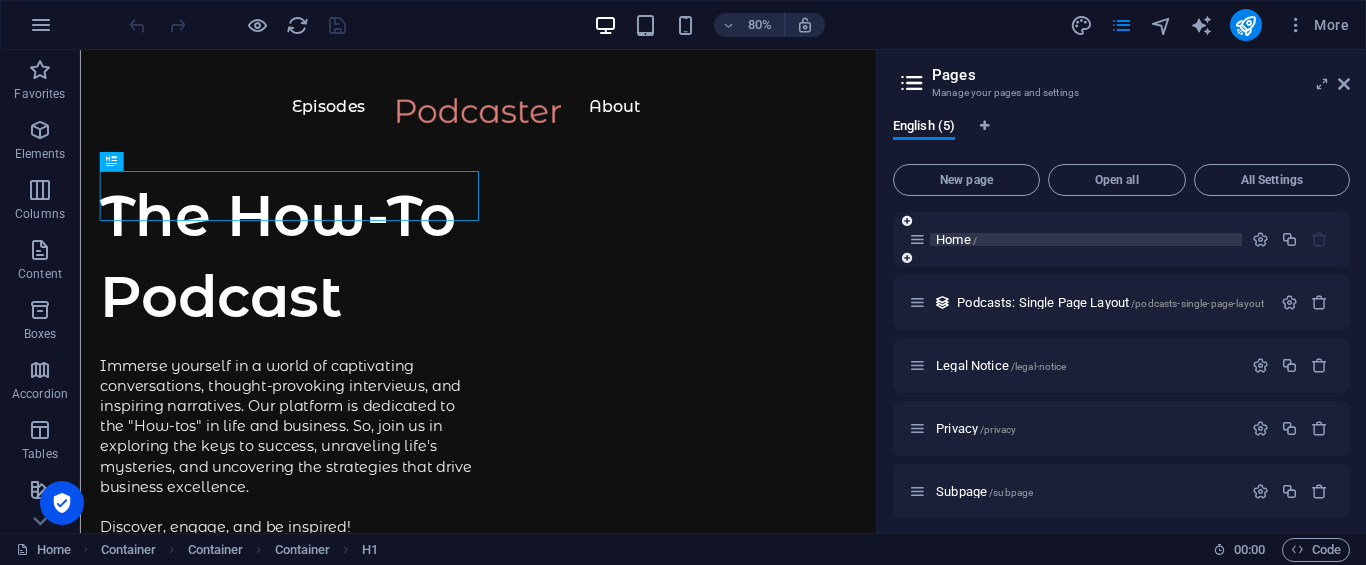 click on "Home /" at bounding box center (956, 239) 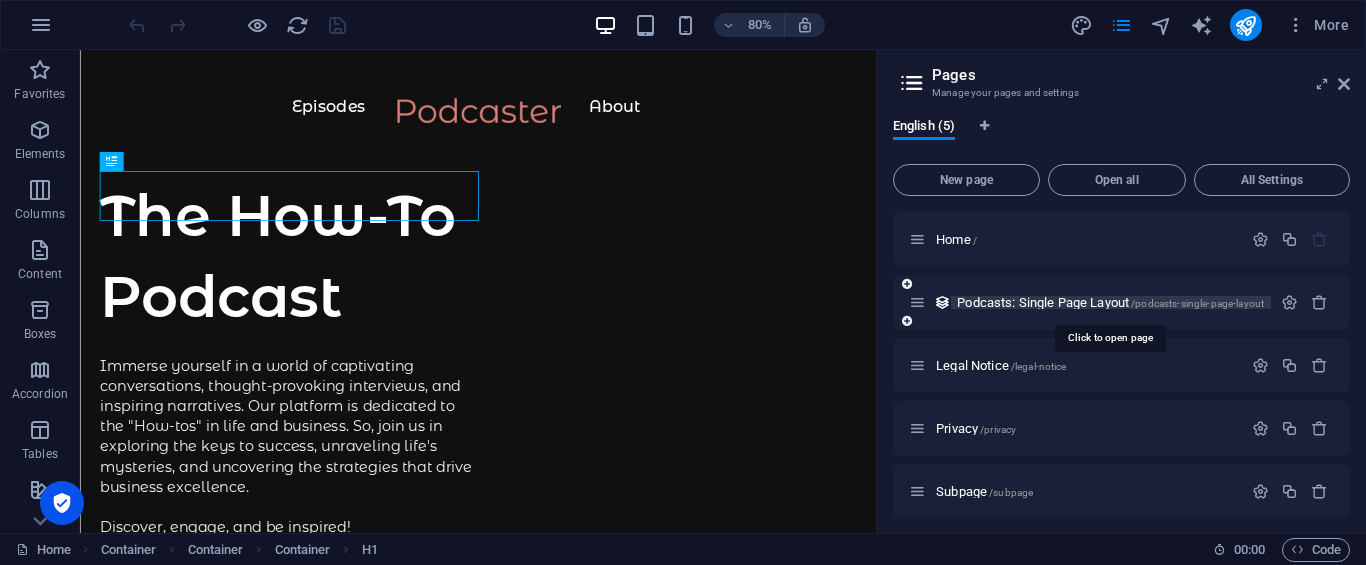 click on "Podcasts: Single Page Layout /podcasts-single-page-layout" at bounding box center [1110, 302] 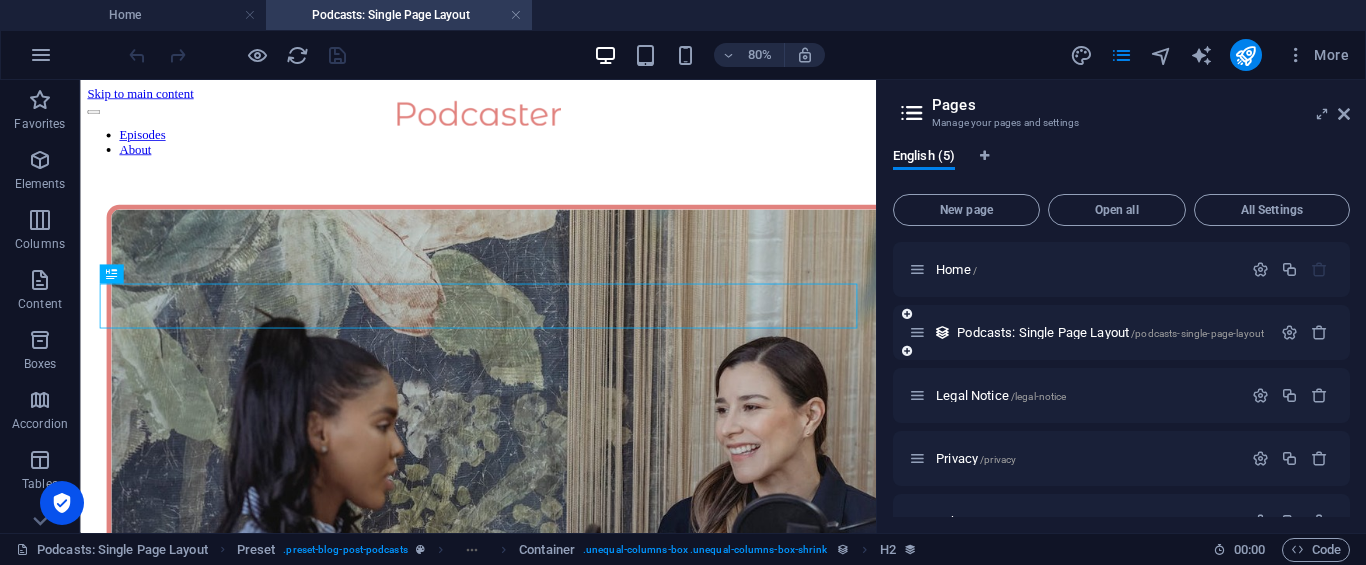 scroll, scrollTop: 879, scrollLeft: 0, axis: vertical 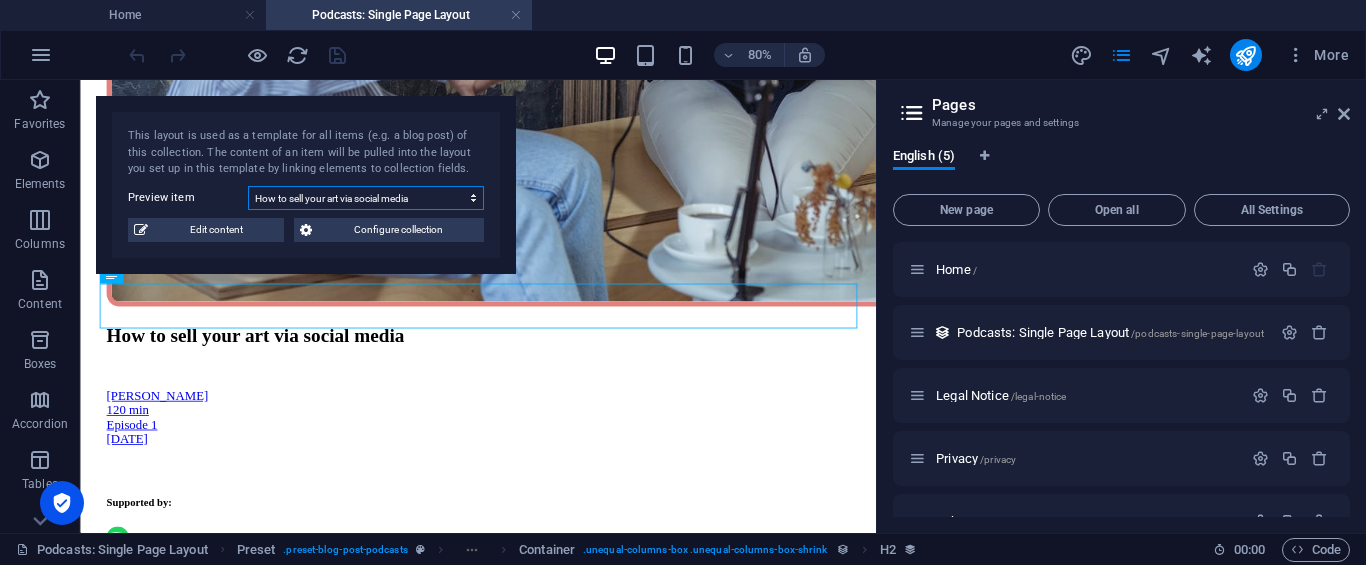 click on "How to sell your art via social media How to finanze a year of travel How to become the fittest version of yourself How to get the free courses on Academix How to get started with your business Did global economy reach its goals in 2023? Upcoming business trend in 2023 A great leader or a great manager - what is better? How to employ a great business developer?" at bounding box center (366, 198) 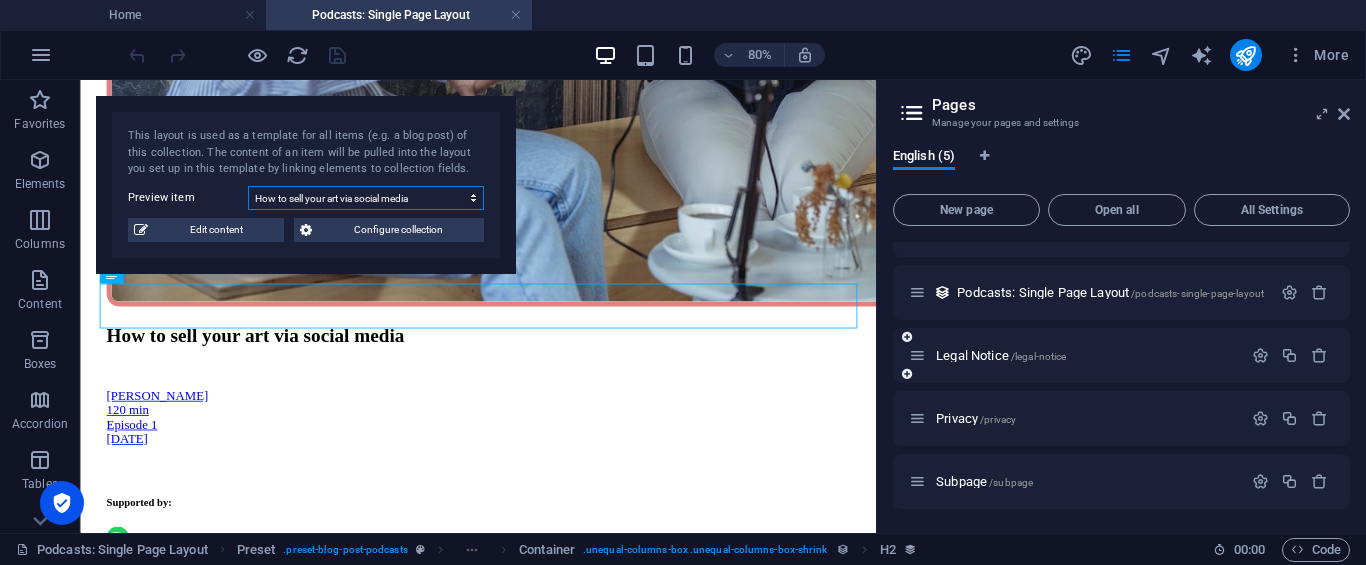 scroll, scrollTop: 0, scrollLeft: 0, axis: both 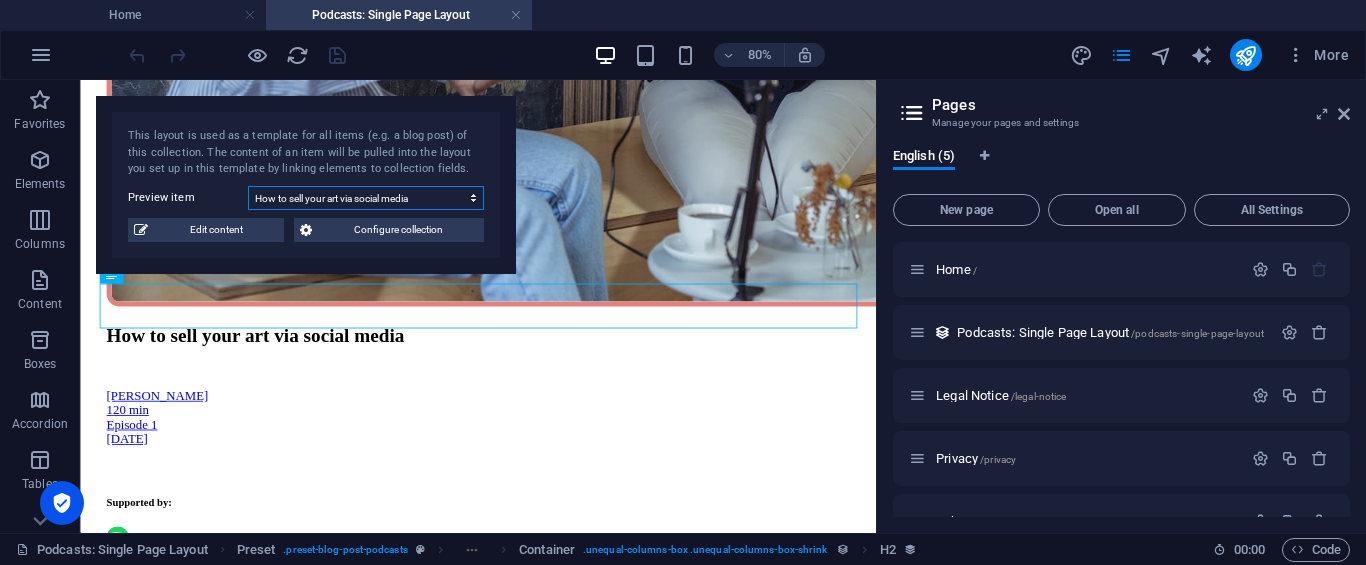 click on "How to sell your art via social media How to finanze a year of travel How to become the fittest version of yourself How to get the free courses on Academix How to get started with your business Did global economy reach its goals in 2023? Upcoming business trend in 2023 A great leader or a great manager - what is better? How to employ a great business developer?" at bounding box center (366, 198) 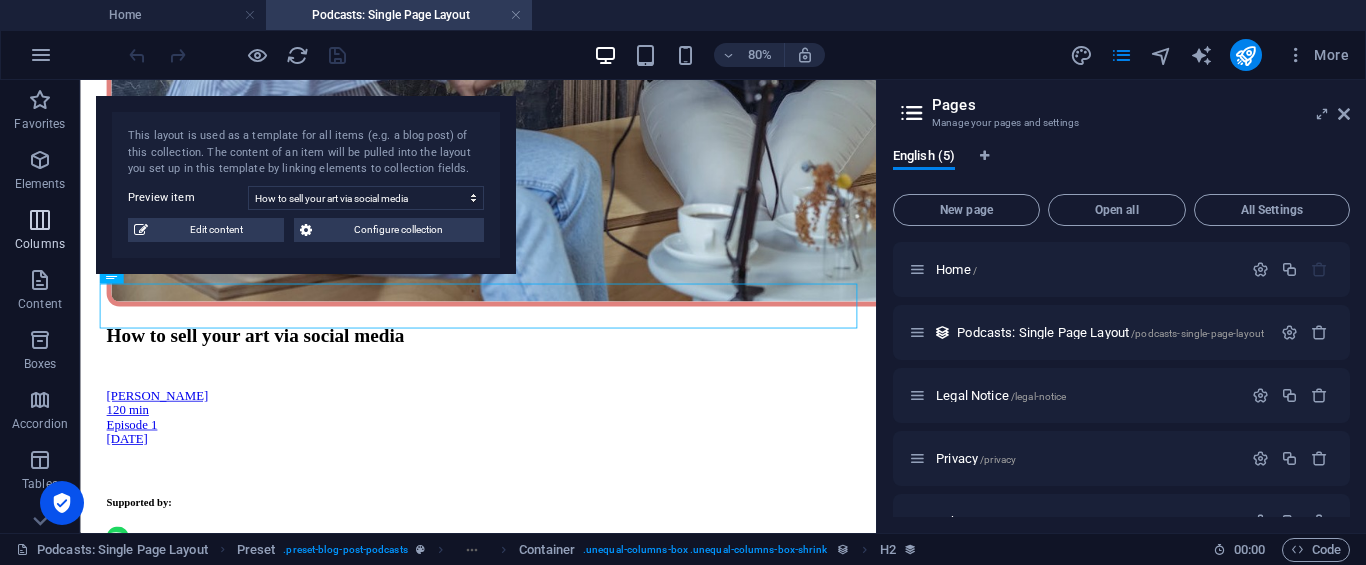 click on "Columns" at bounding box center [40, 232] 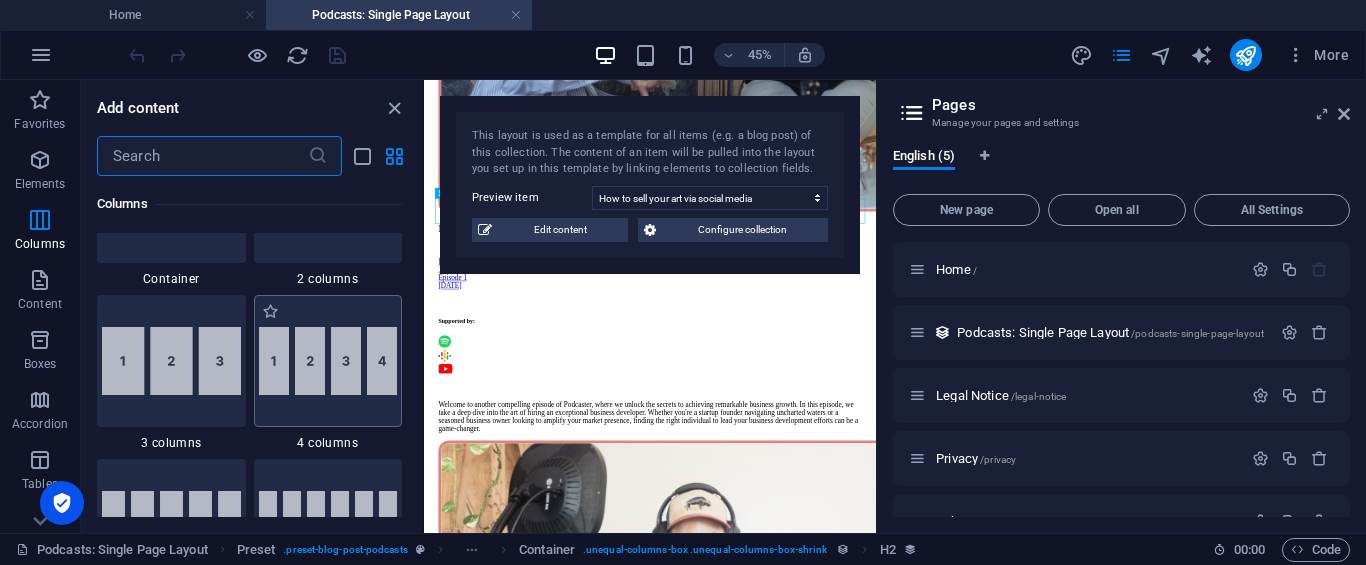 scroll, scrollTop: 1194, scrollLeft: 0, axis: vertical 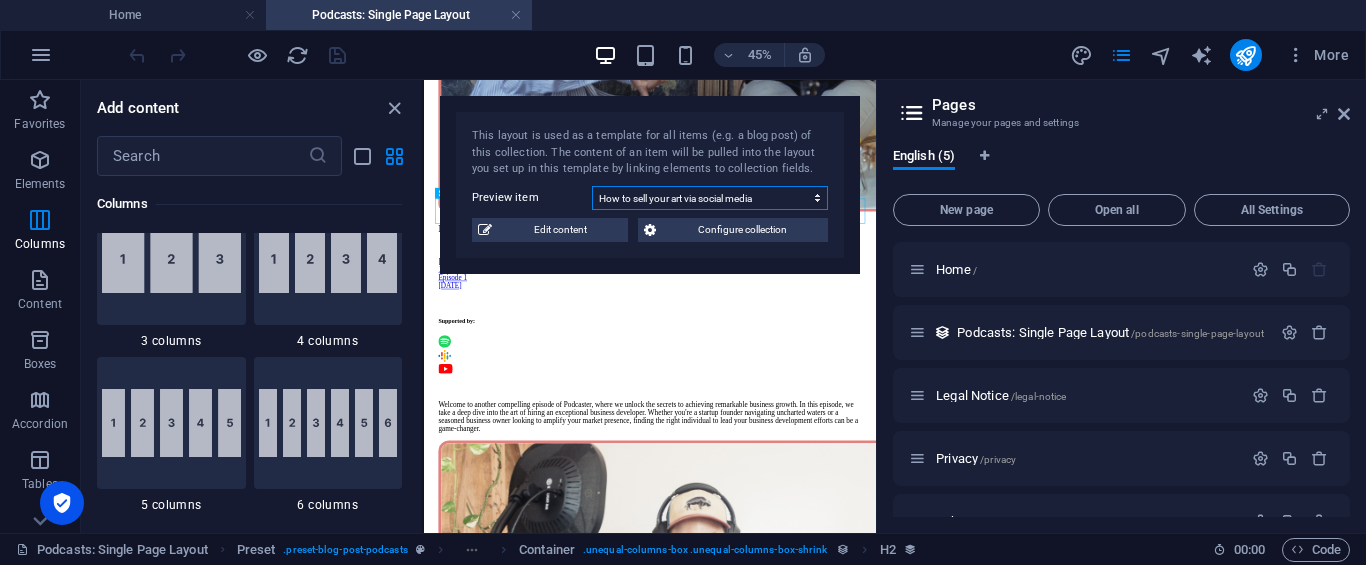 click on "How to sell your art via social media How to finanze a year of travel How to become the fittest version of yourself How to get the free courses on Academix How to get started with your business Did global economy reach its goals in 2023? Upcoming business trend in 2023 A great leader or a great manager - what is better? How to employ a great business developer?" at bounding box center (710, 198) 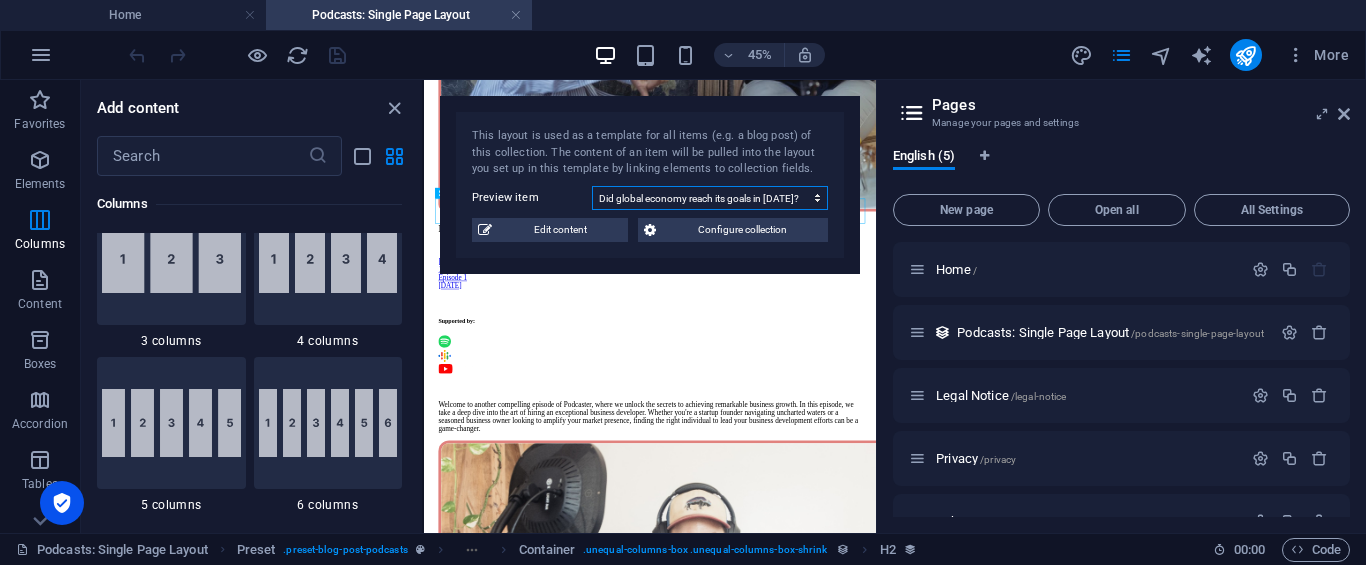 click on "Did global economy reach its goals in 2023?" at bounding box center (0, 0) 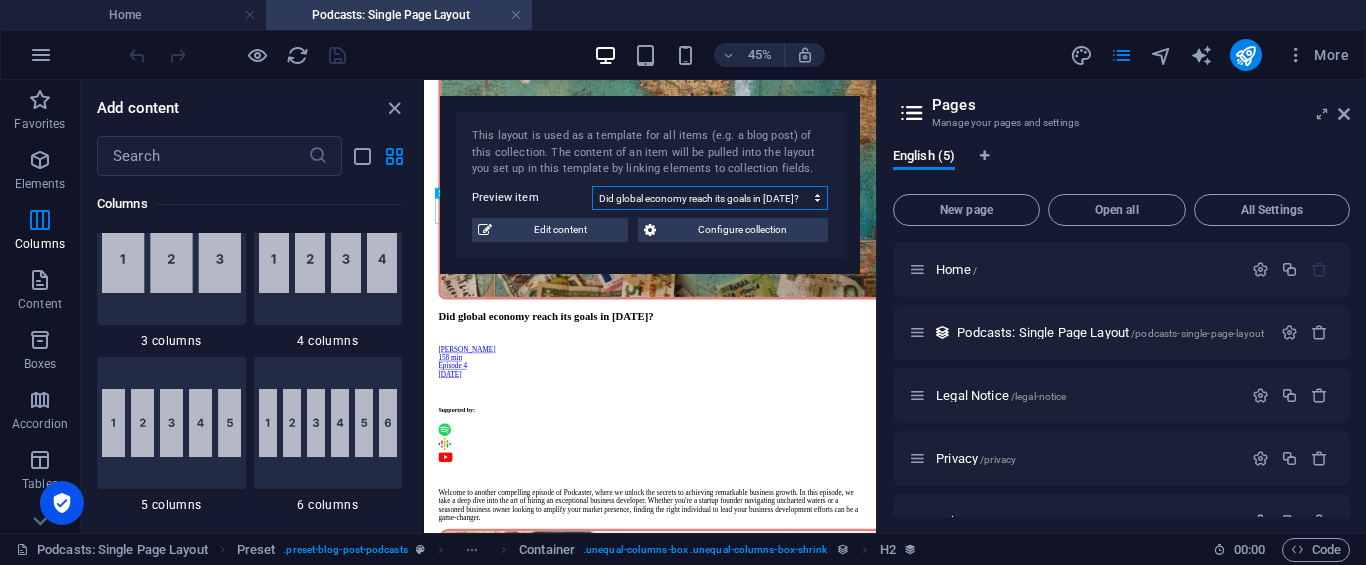click on "How to sell your art via social media How to finanze a year of travel How to become the fittest version of yourself How to get the free courses on Academix How to get started with your business Did global economy reach its goals in 2023? Upcoming business trend in 2023 A great leader or a great manager - what is better? How to employ a great business developer?" at bounding box center [710, 198] 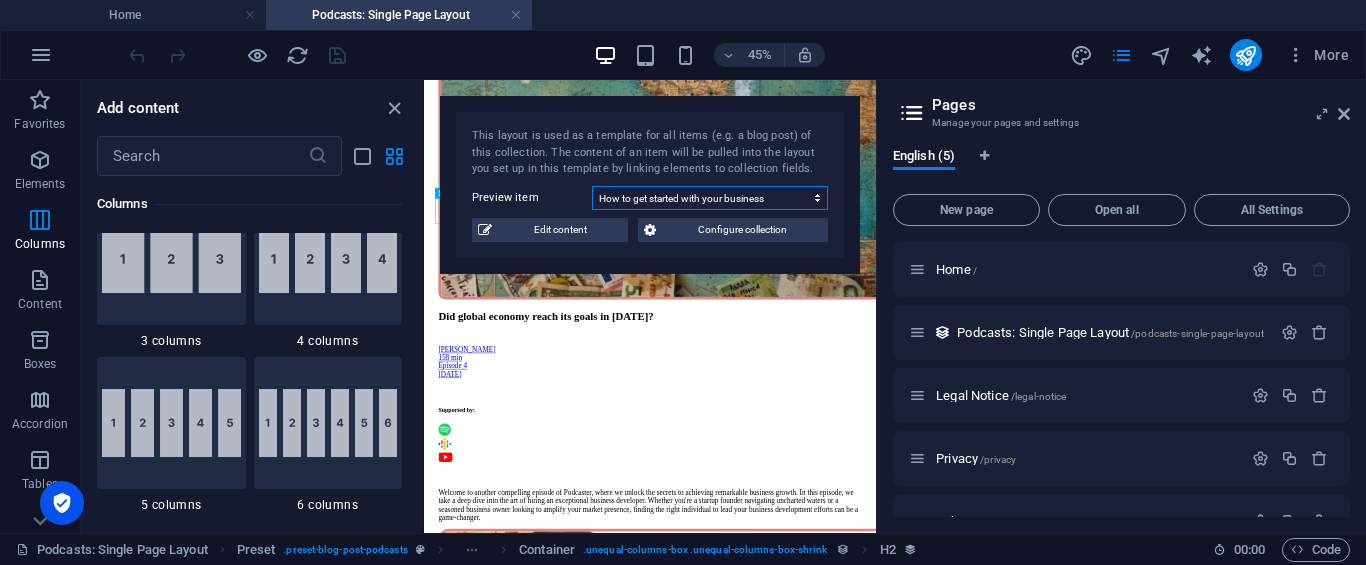 click on "How to get started with your business" at bounding box center [0, 0] 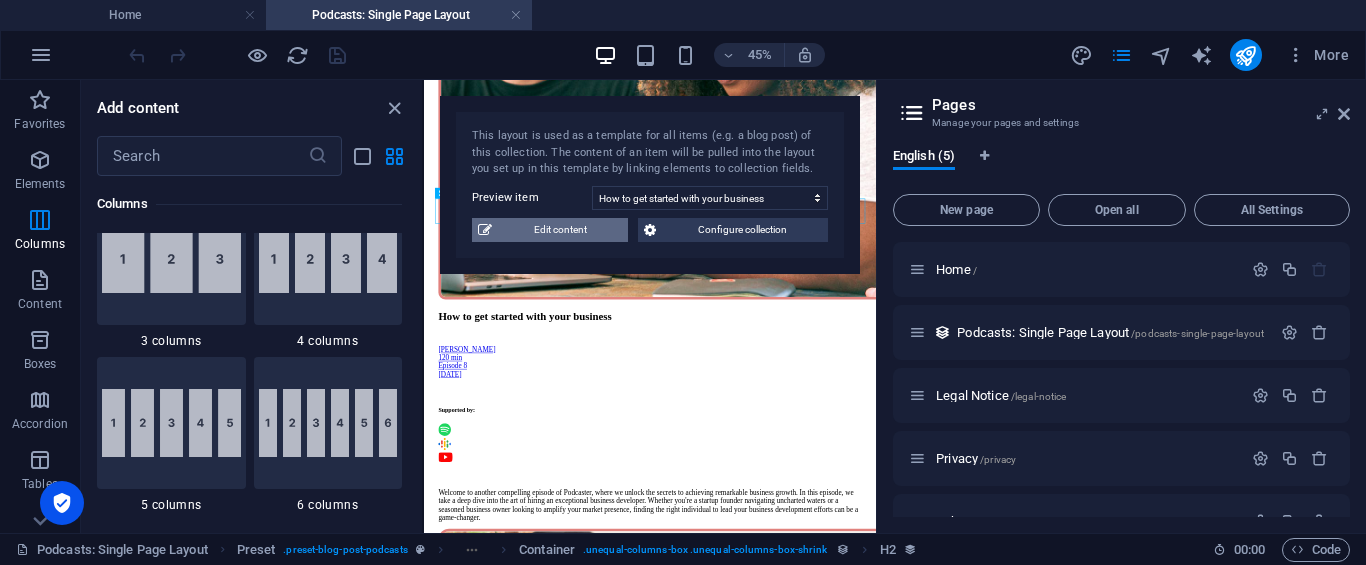 click on "Edit content" at bounding box center [560, 230] 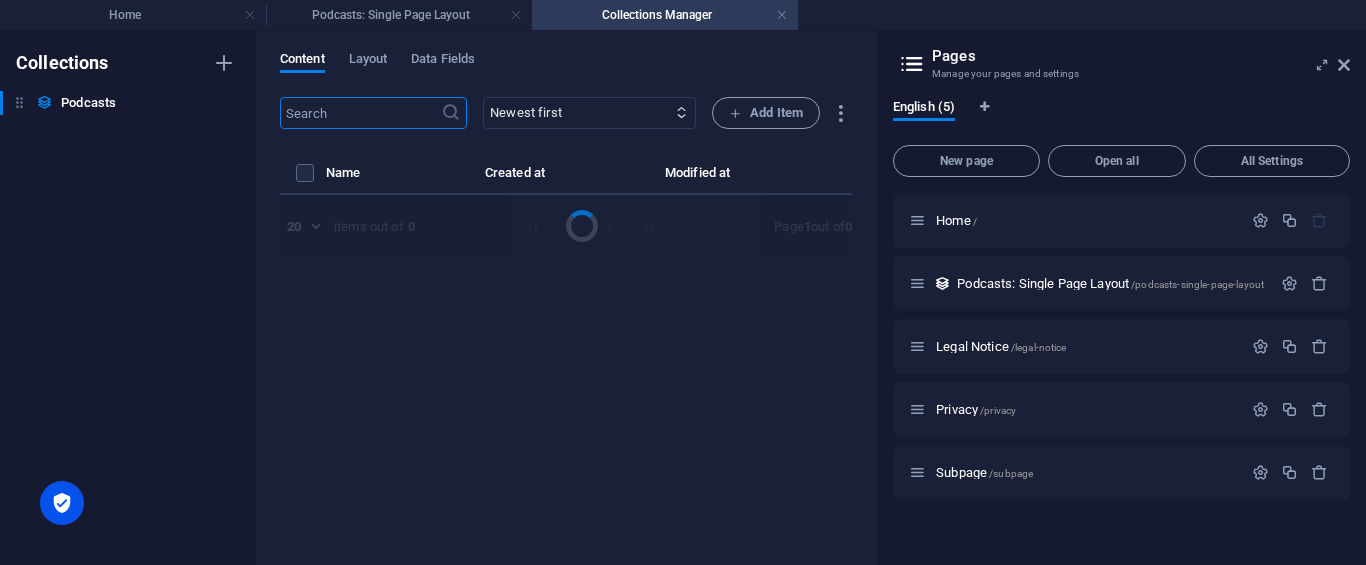 select on "Startup" 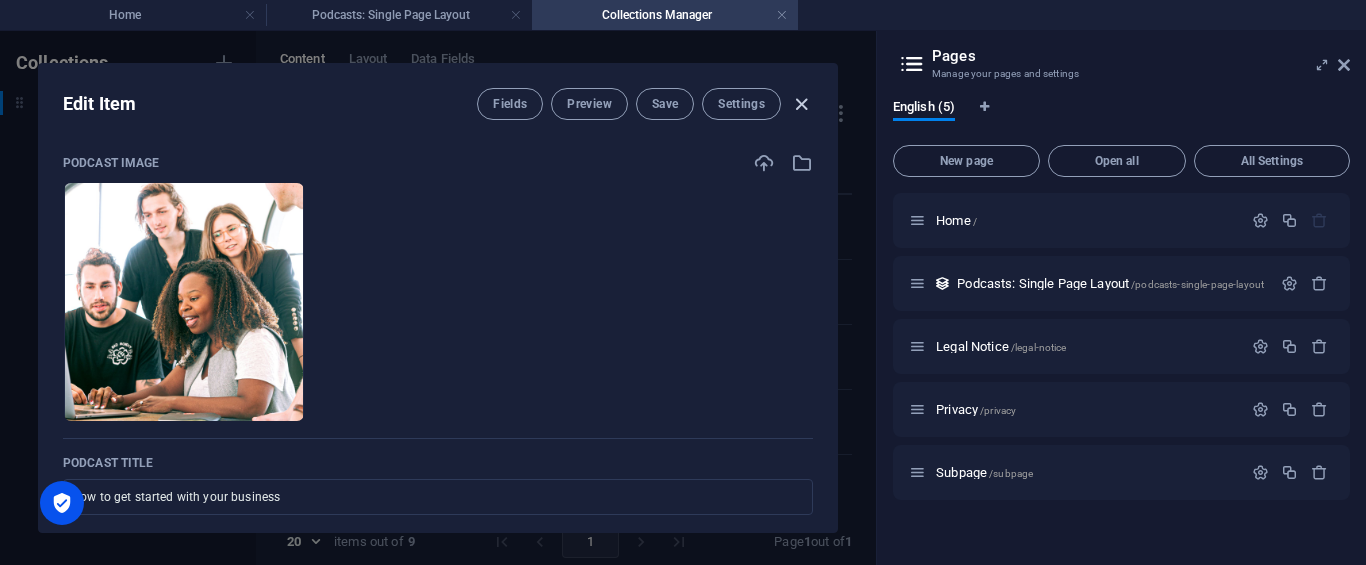 click at bounding box center [801, 104] 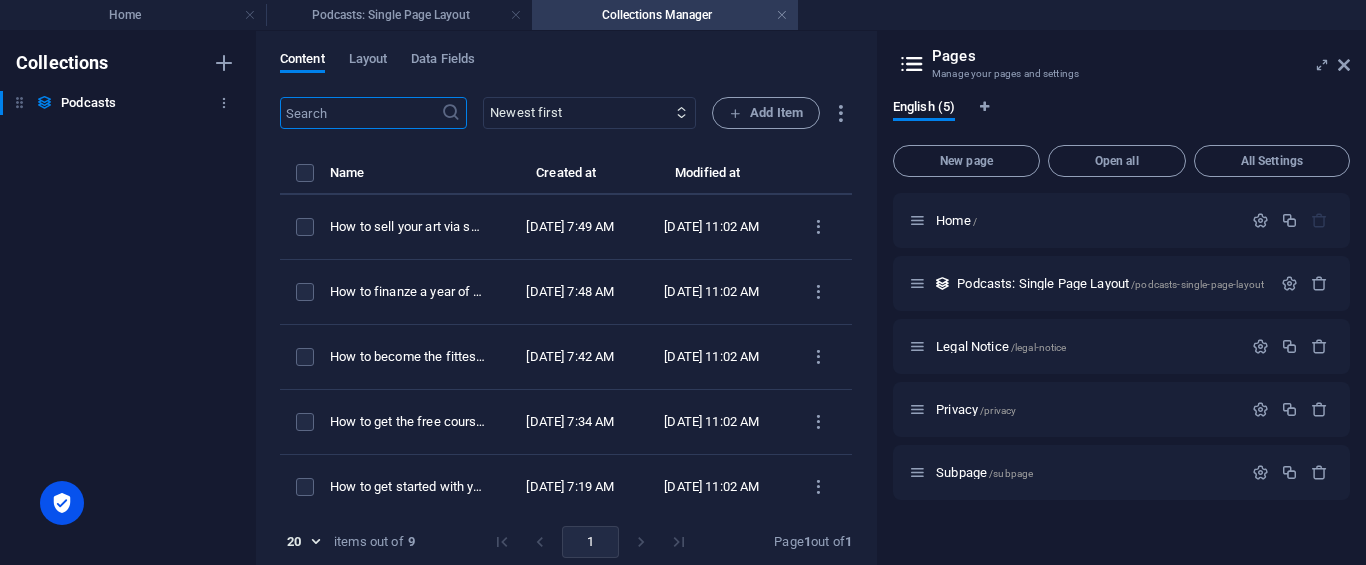 click on "Podcasts" at bounding box center [88, 103] 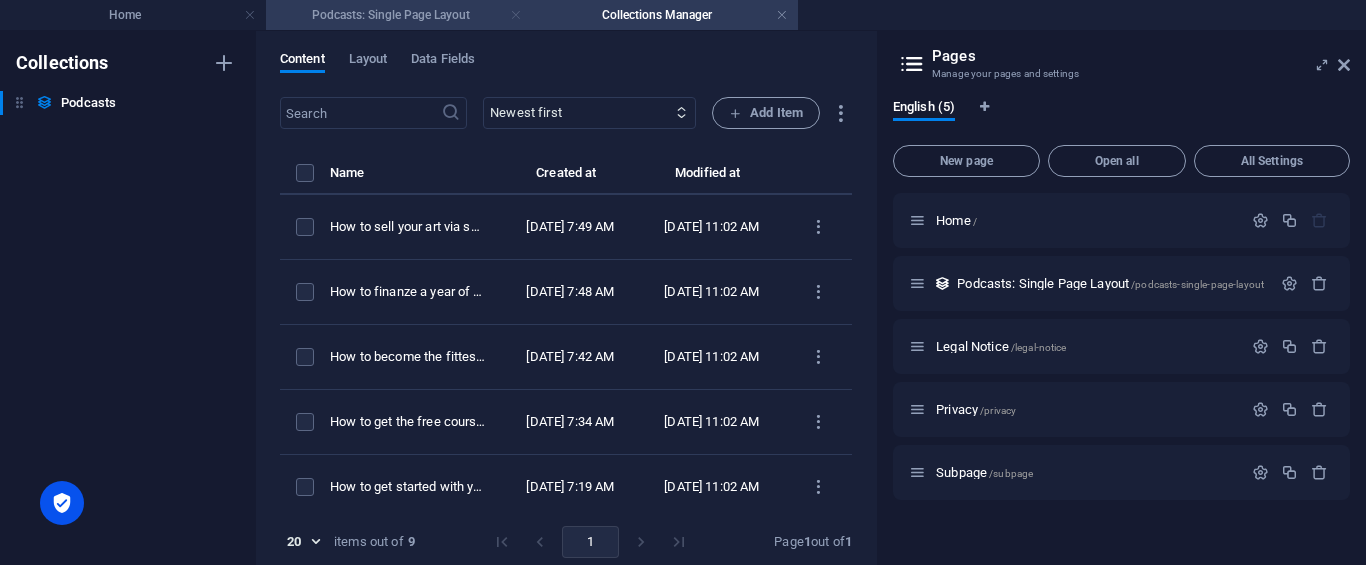 click at bounding box center (516, 15) 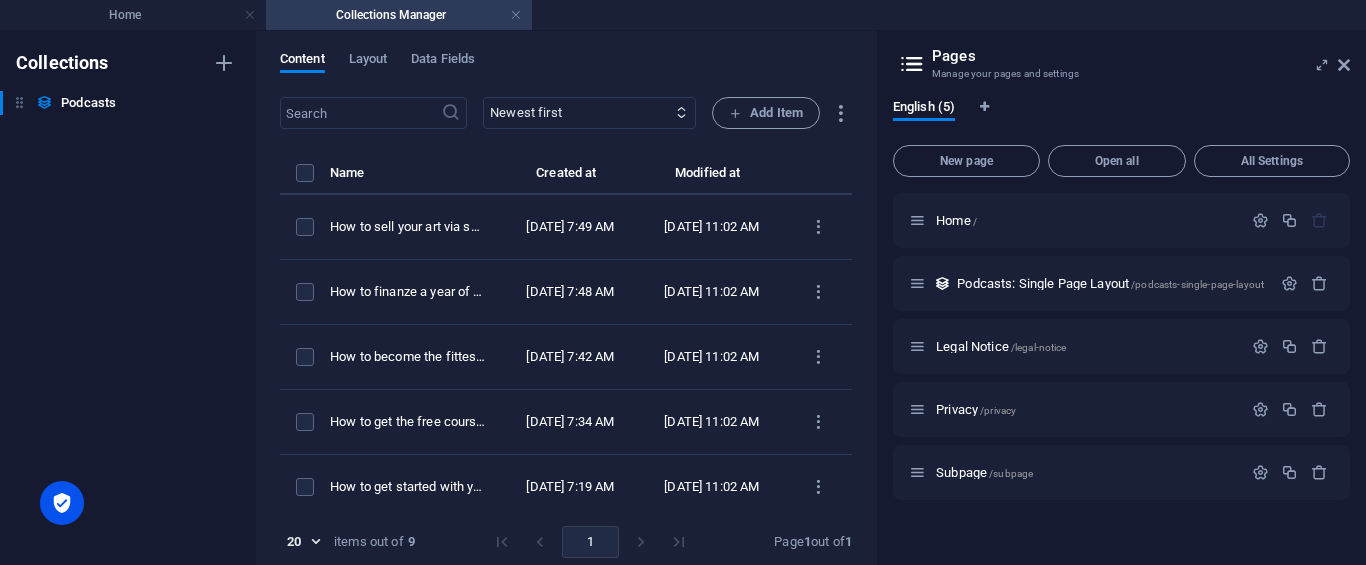 click at bounding box center (516, 15) 